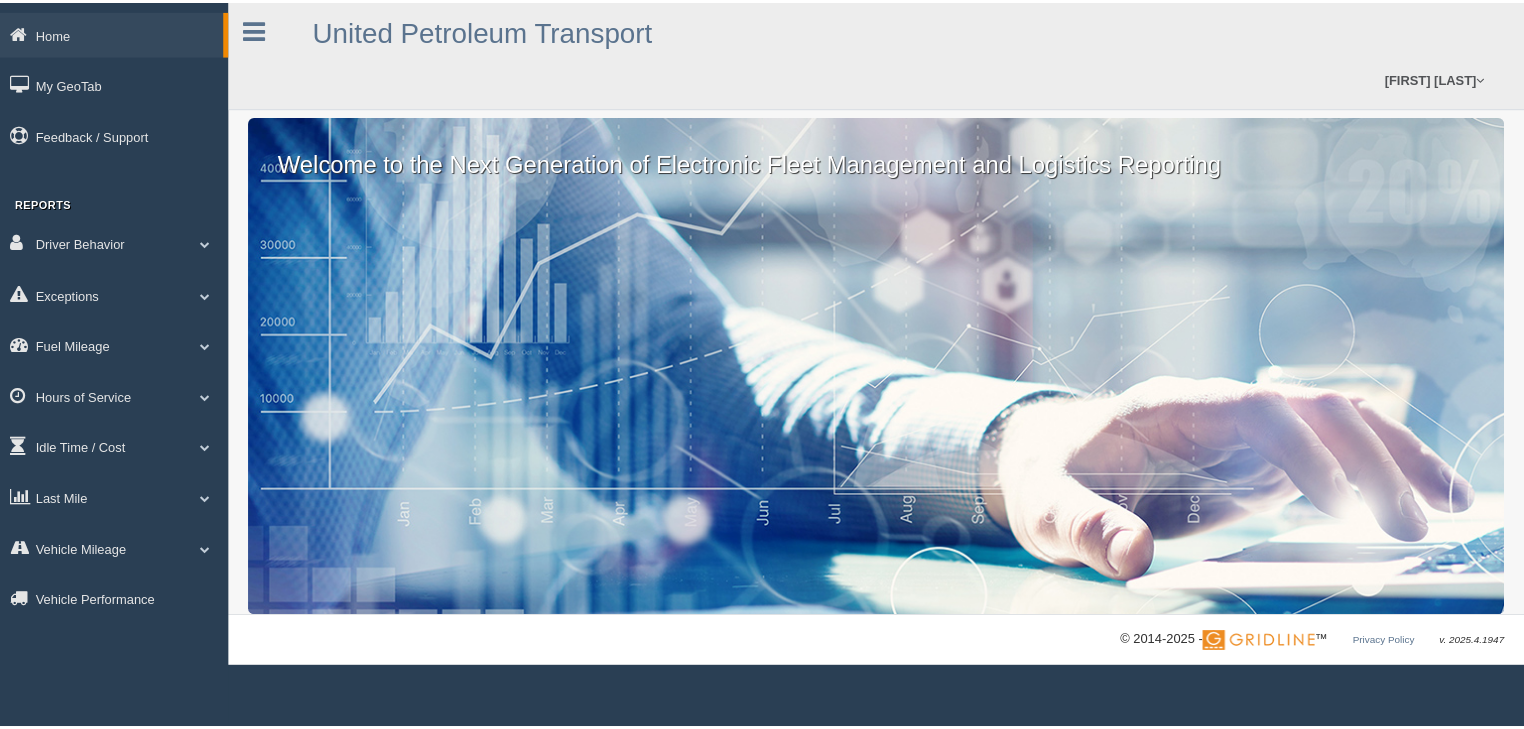 scroll, scrollTop: 0, scrollLeft: 0, axis: both 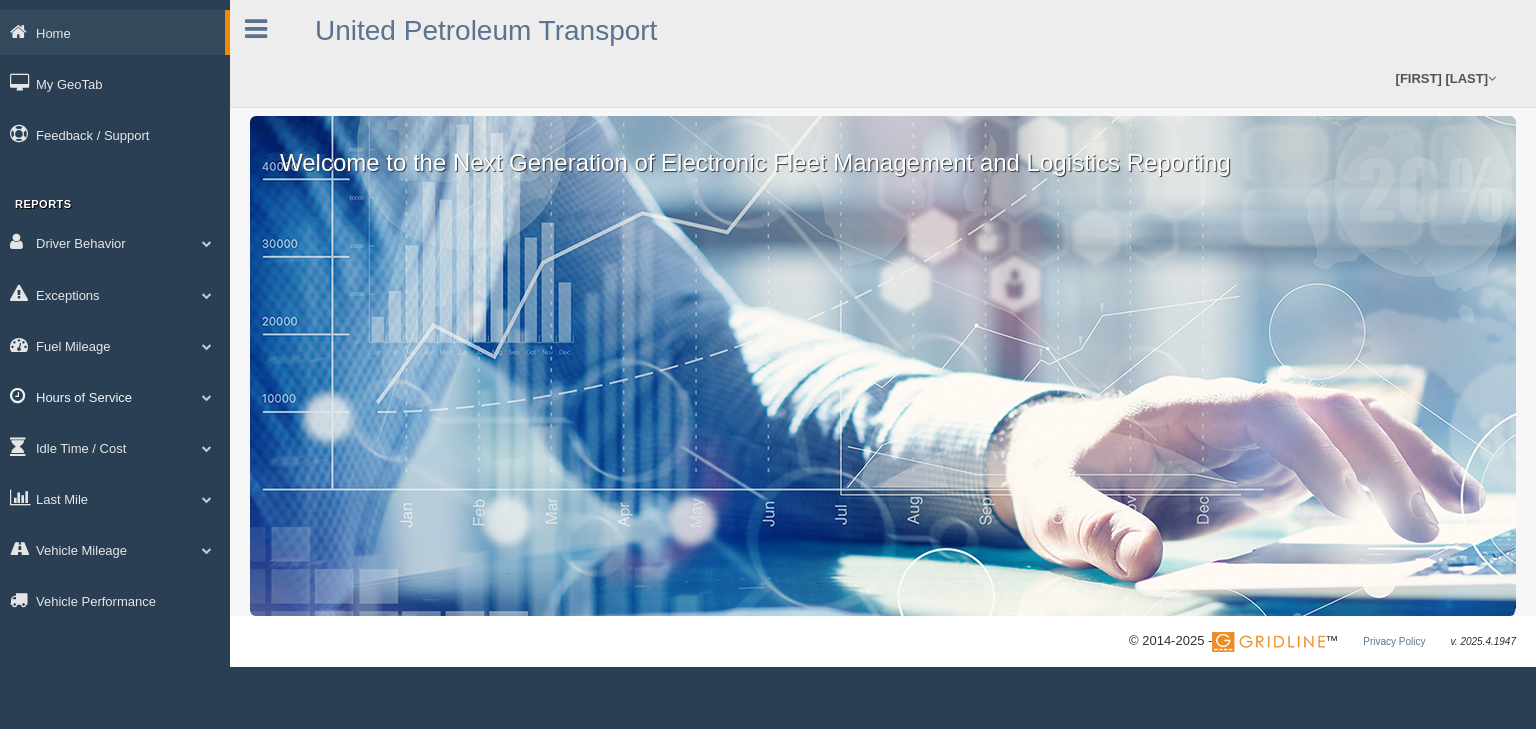 click on "Hours of Service" at bounding box center [115, 396] 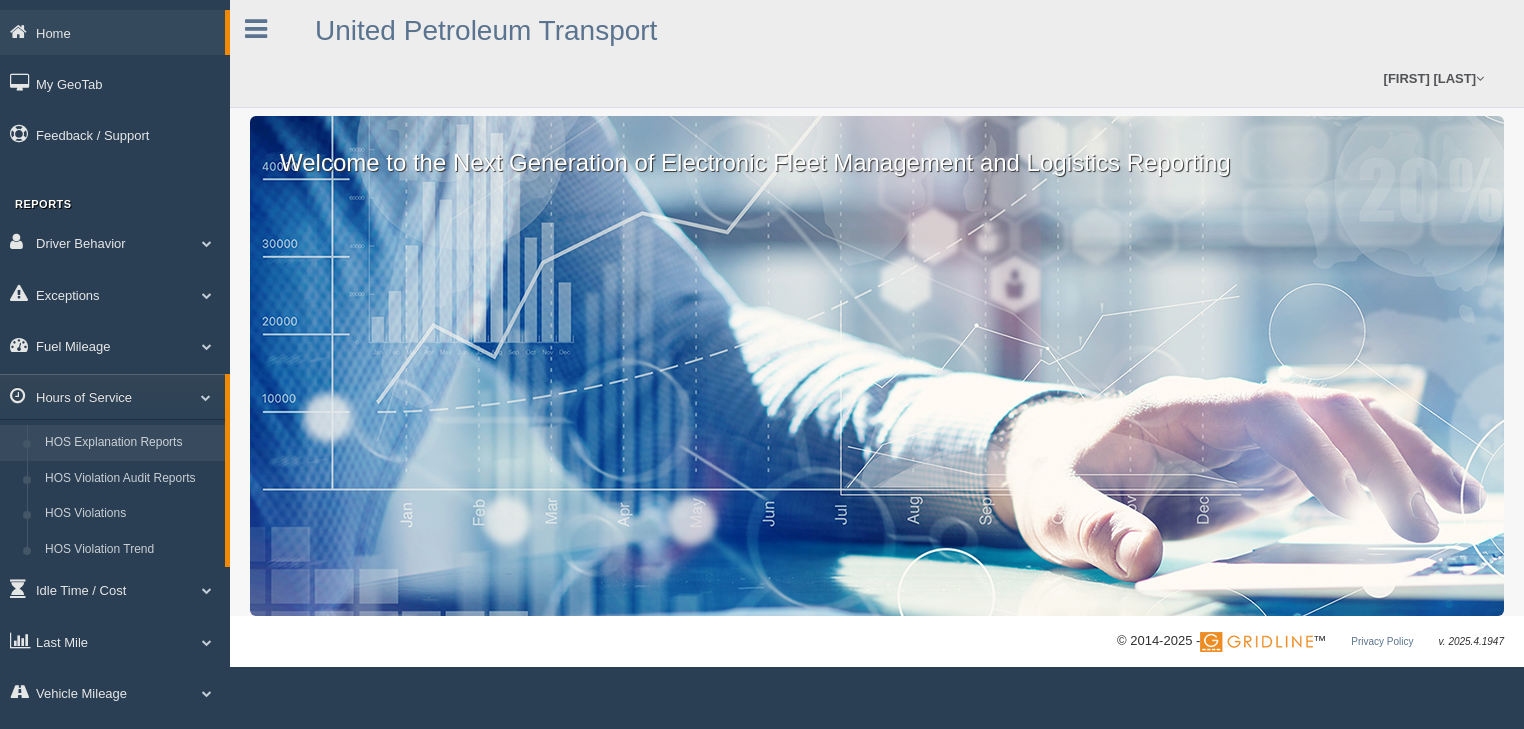 click on "HOS Explanation Reports" at bounding box center [130, 443] 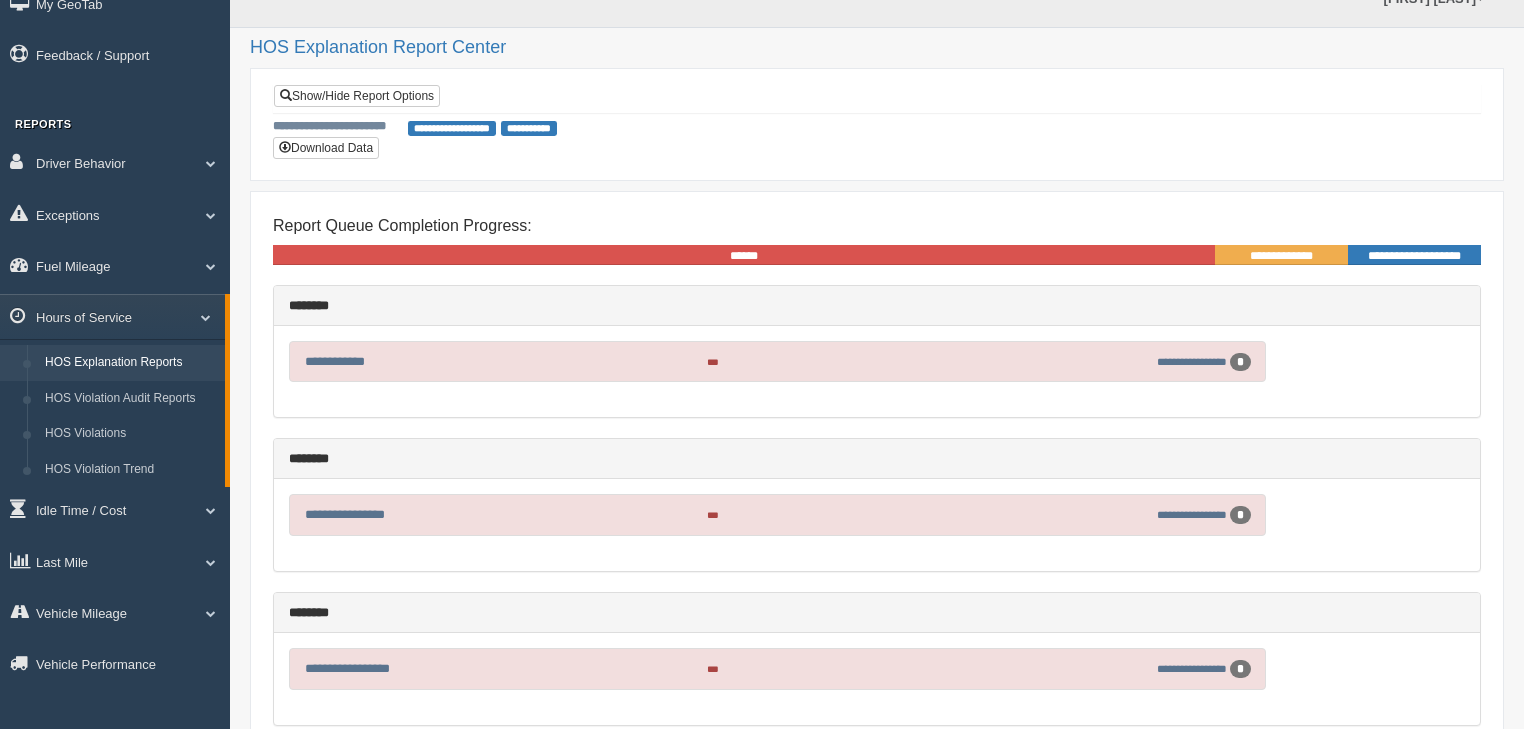 scroll, scrollTop: 0, scrollLeft: 0, axis: both 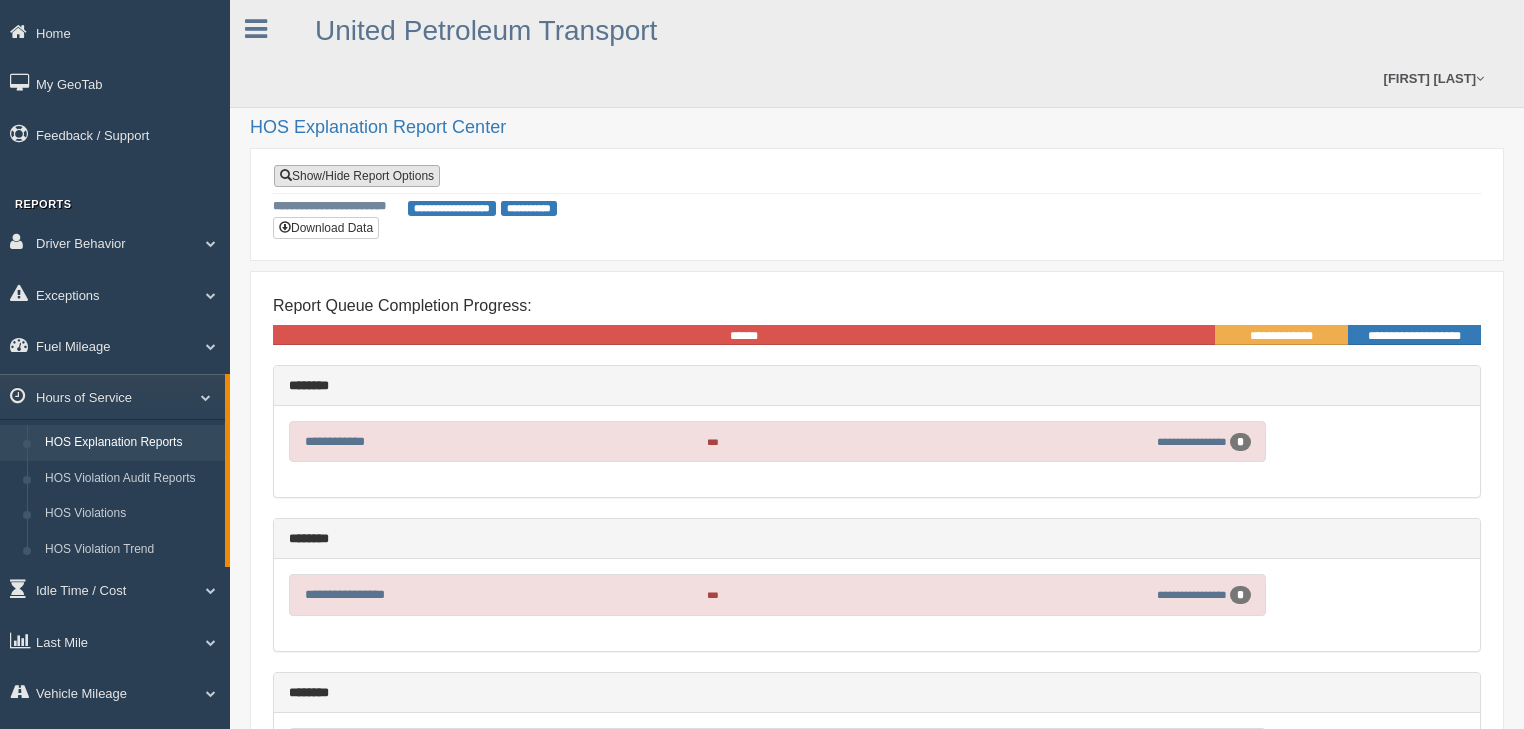 click on "Show/Hide Report Options" at bounding box center (357, 176) 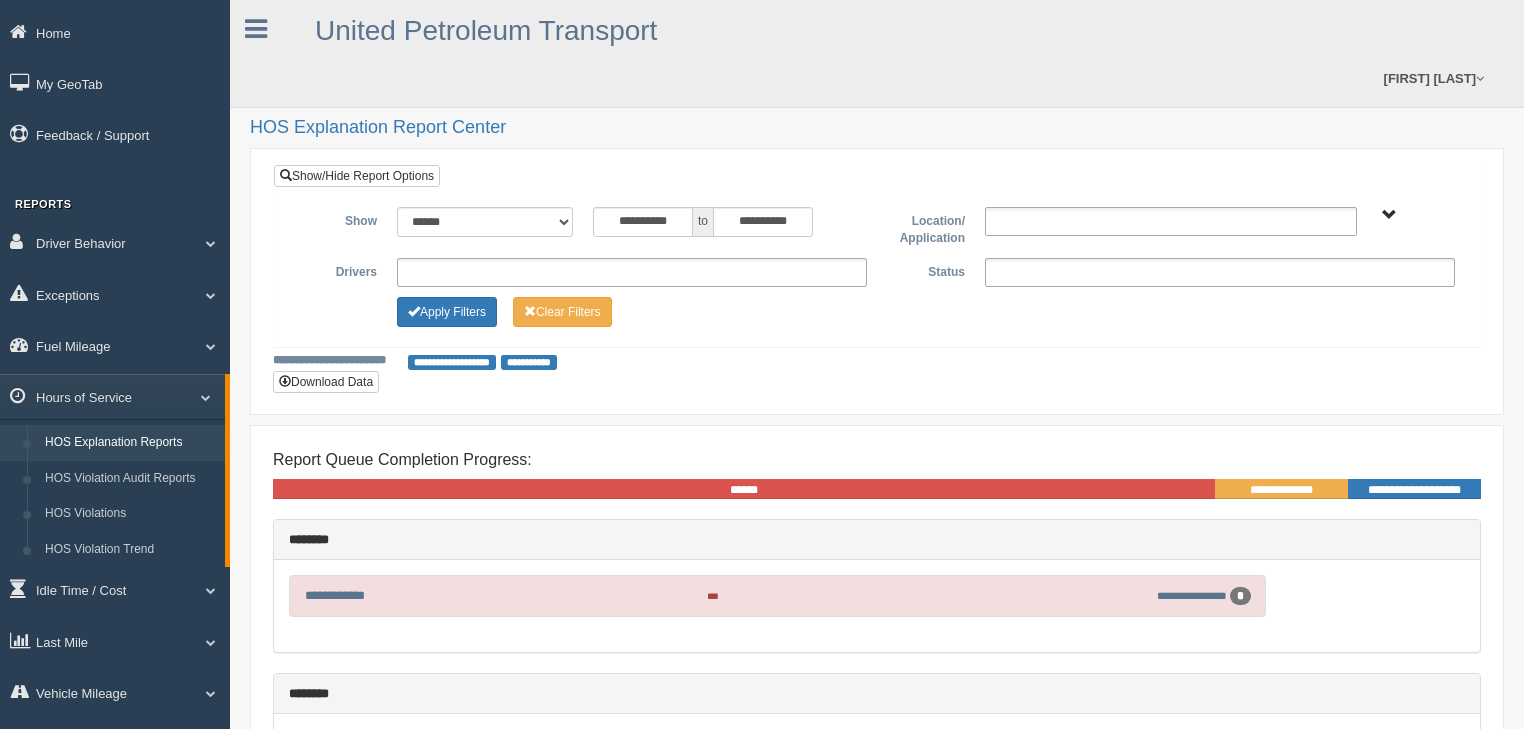 click on "UPT Regions" at bounding box center (1389, 215) 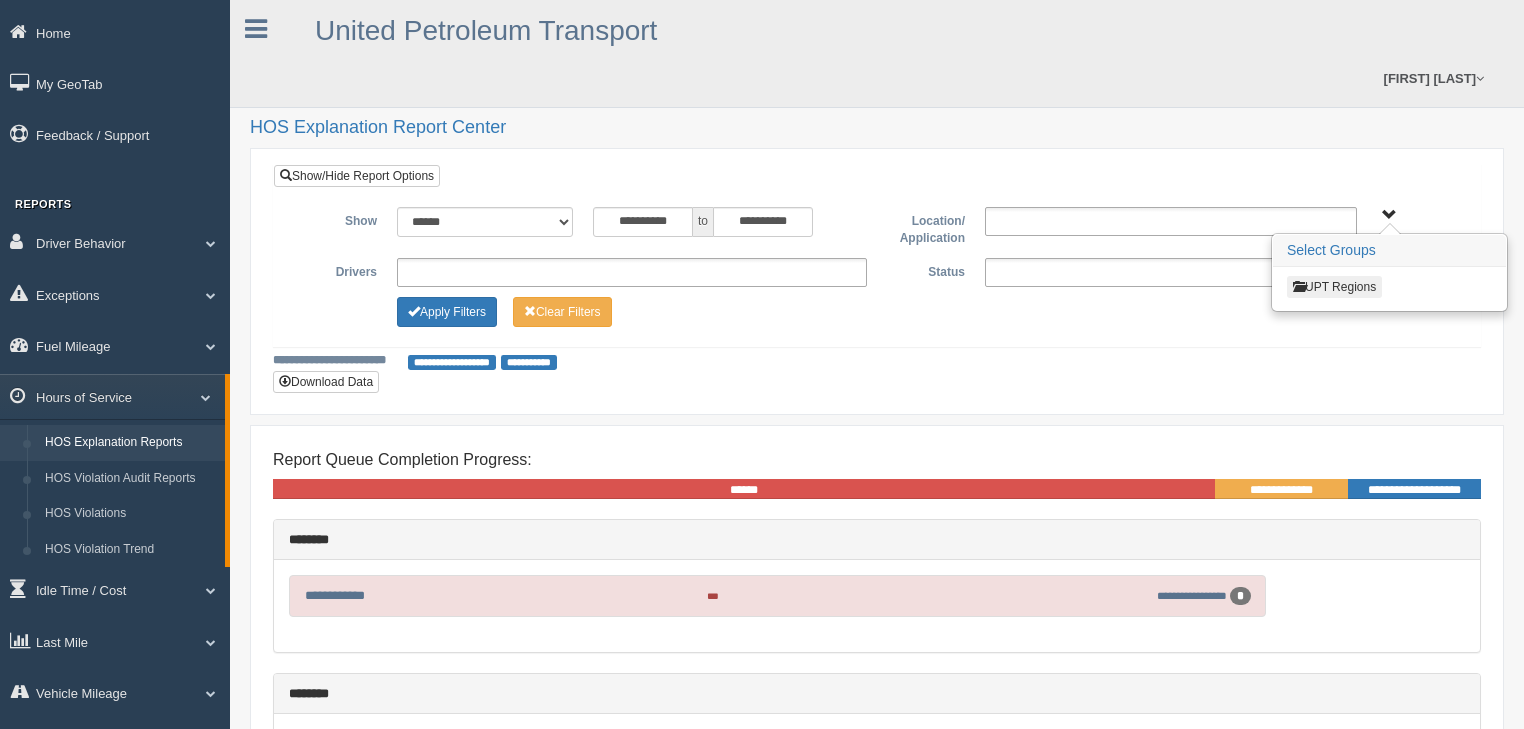 click on "UPT Regions" at bounding box center (1334, 287) 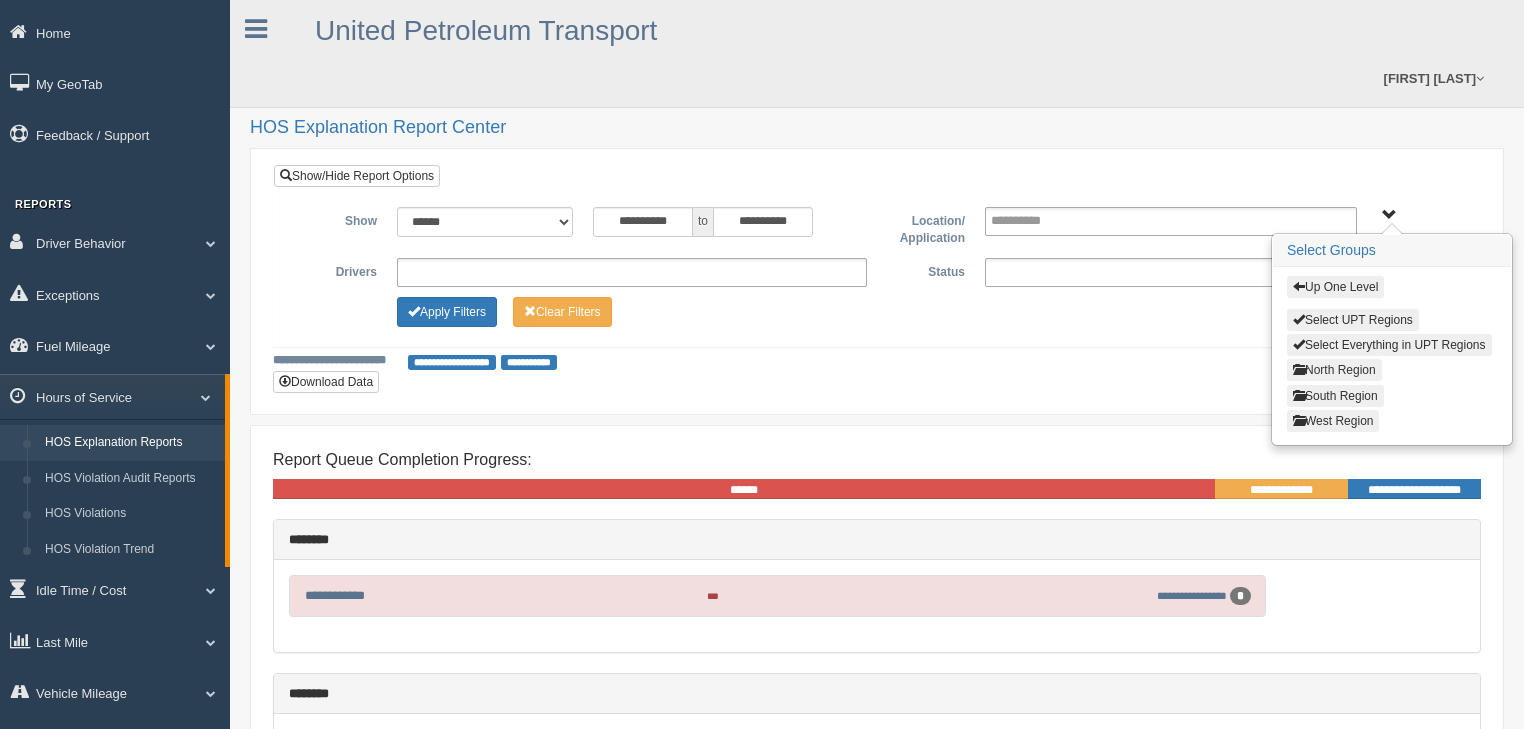 click at bounding box center (1299, 369) 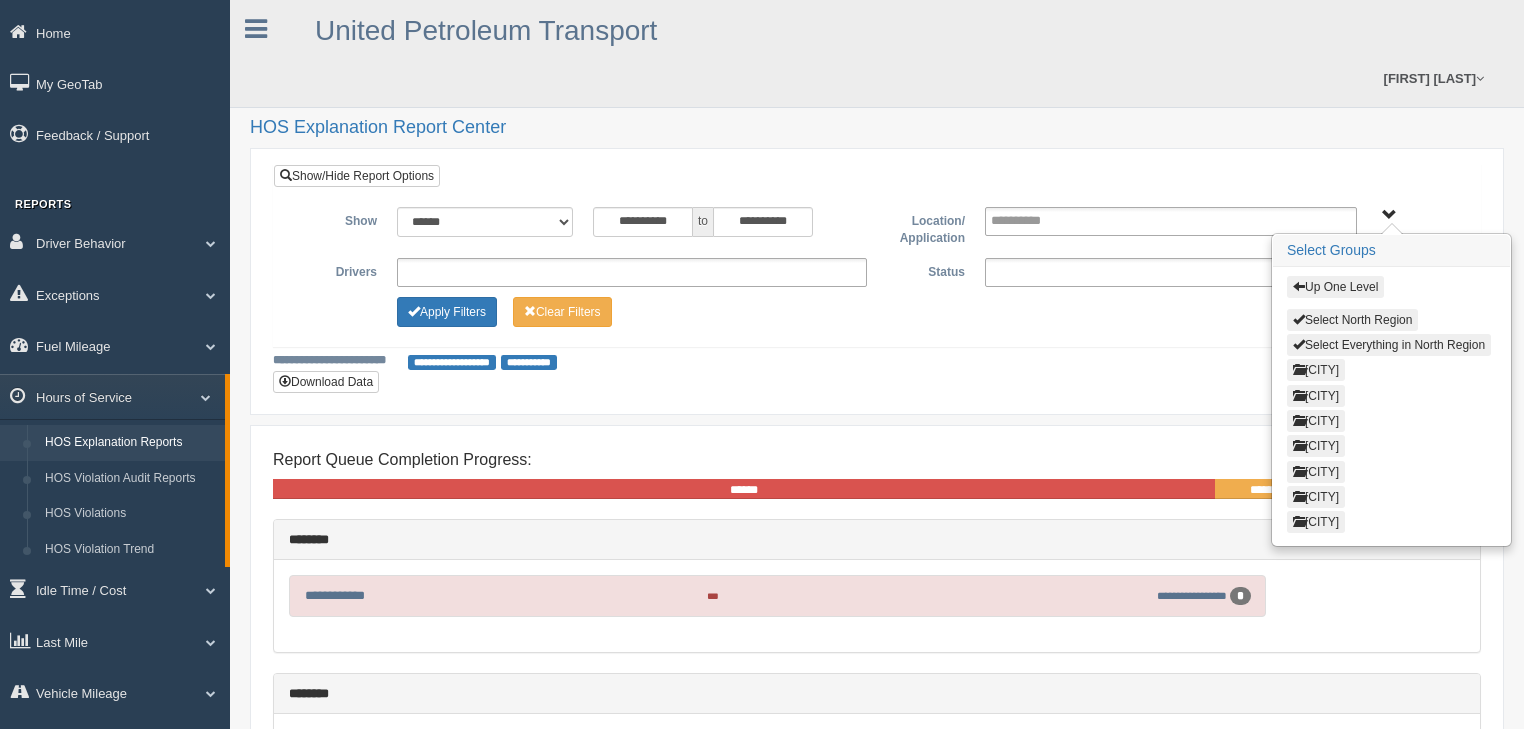 click at bounding box center (1299, 369) 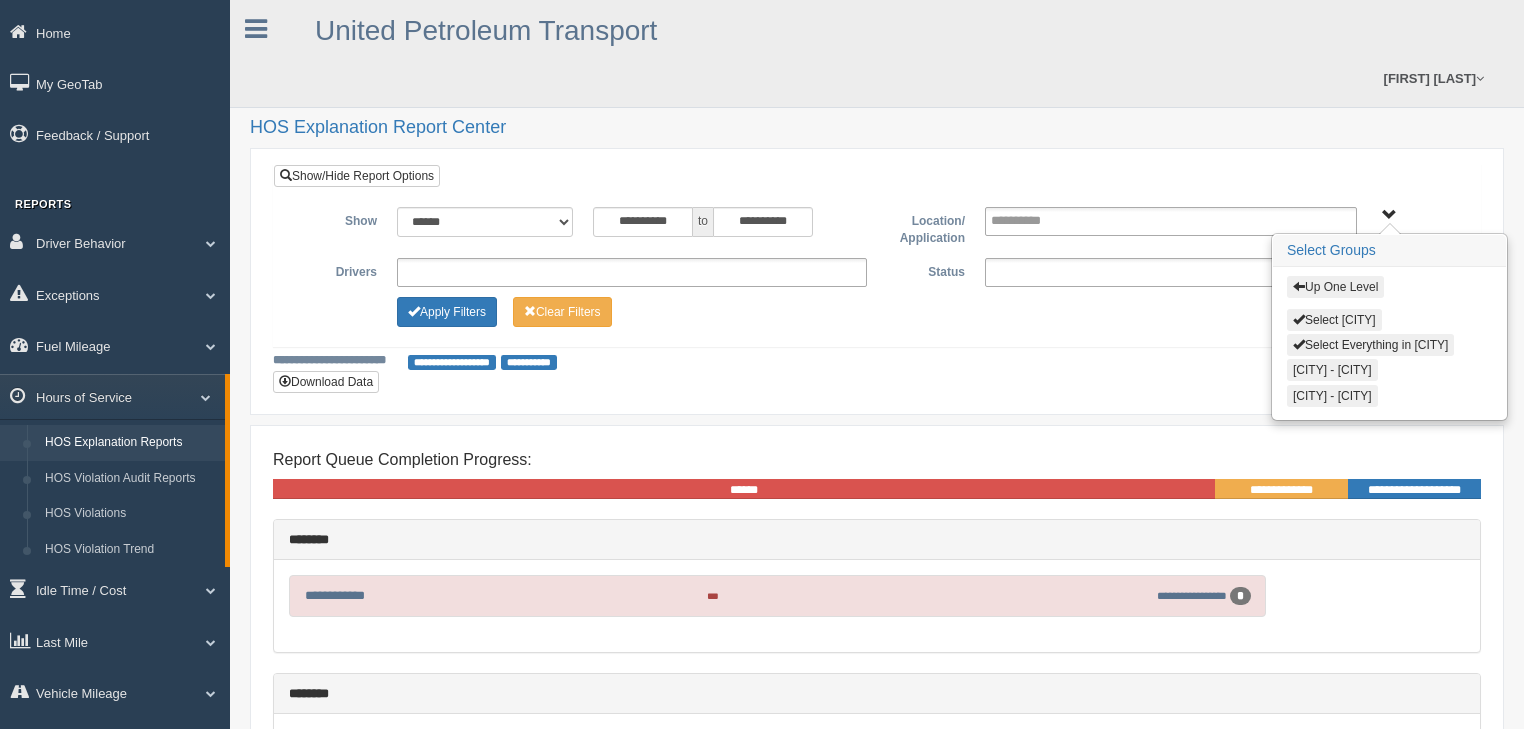 click on "Up One Level" at bounding box center (1335, 287) 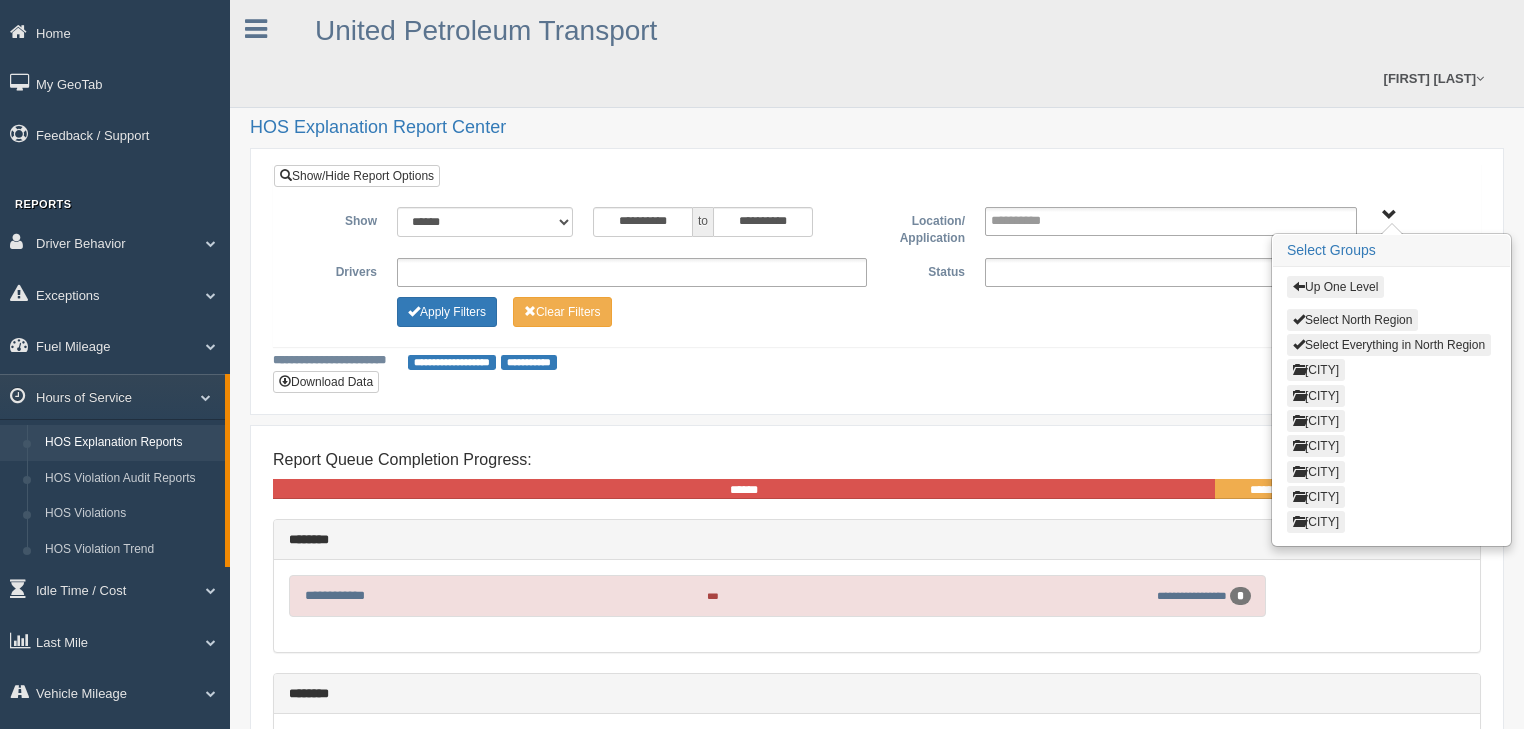 click on "Apply Filters
Clear Filters" at bounding box center [877, 309] 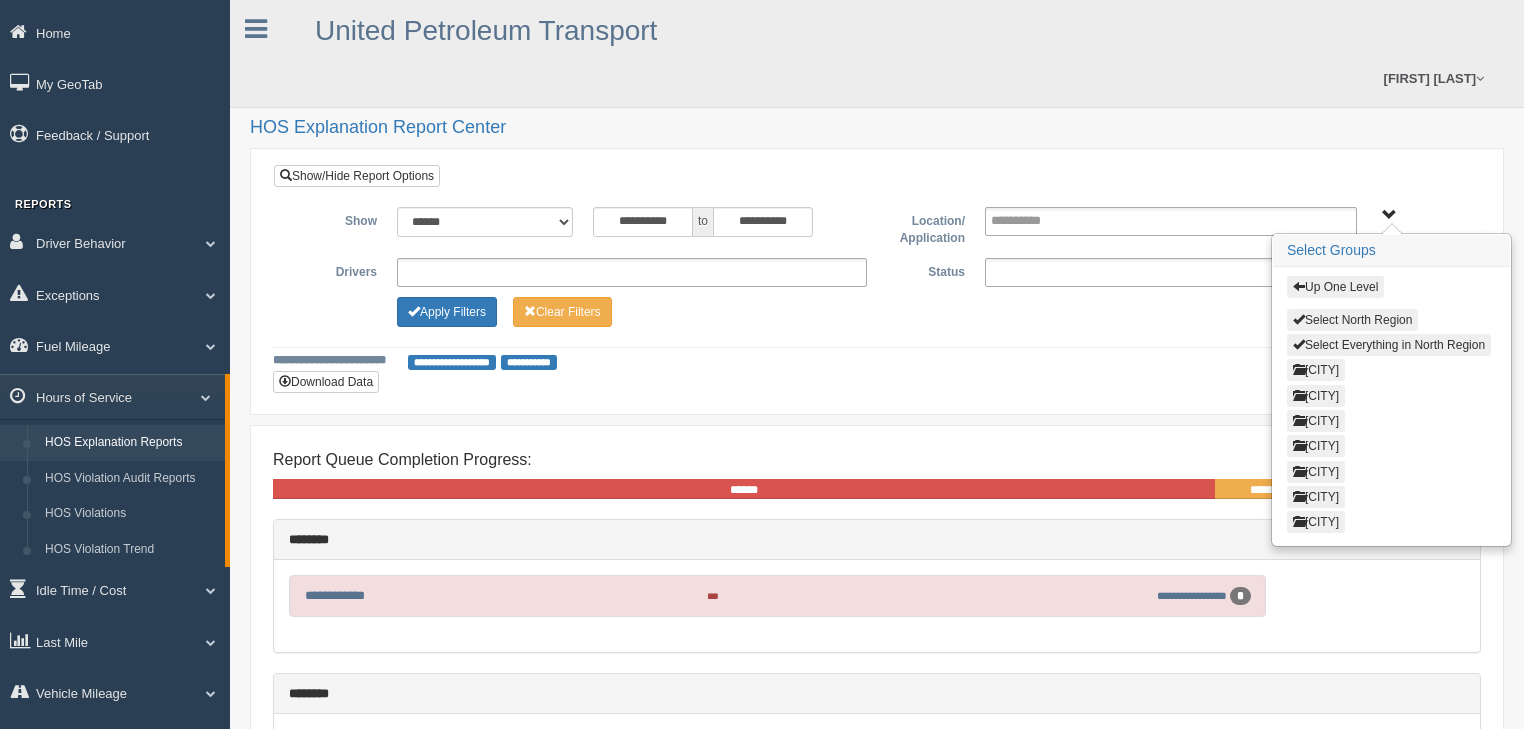 click on "Select North Region" at bounding box center (1352, 320) 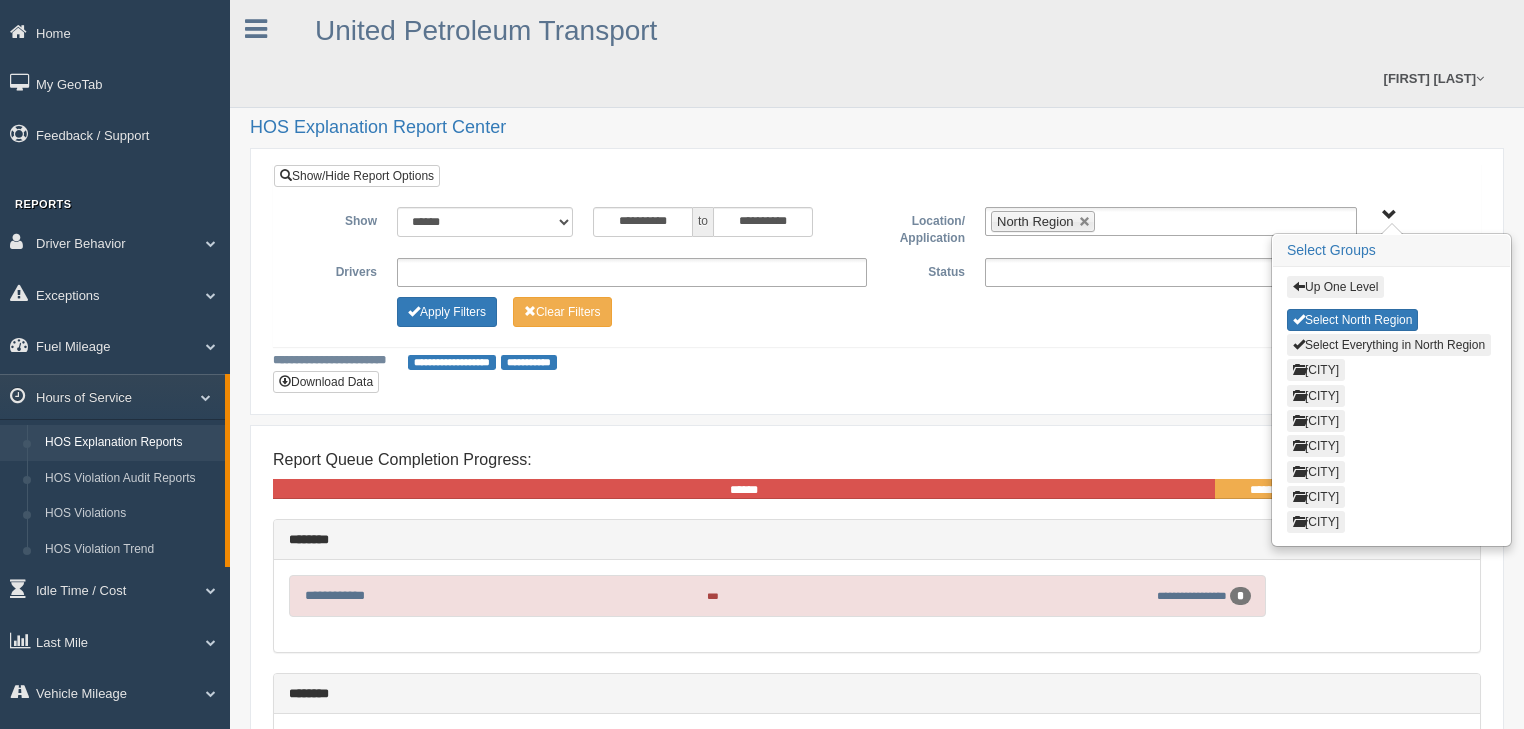 click on "**********" at bounding box center (877, 269) 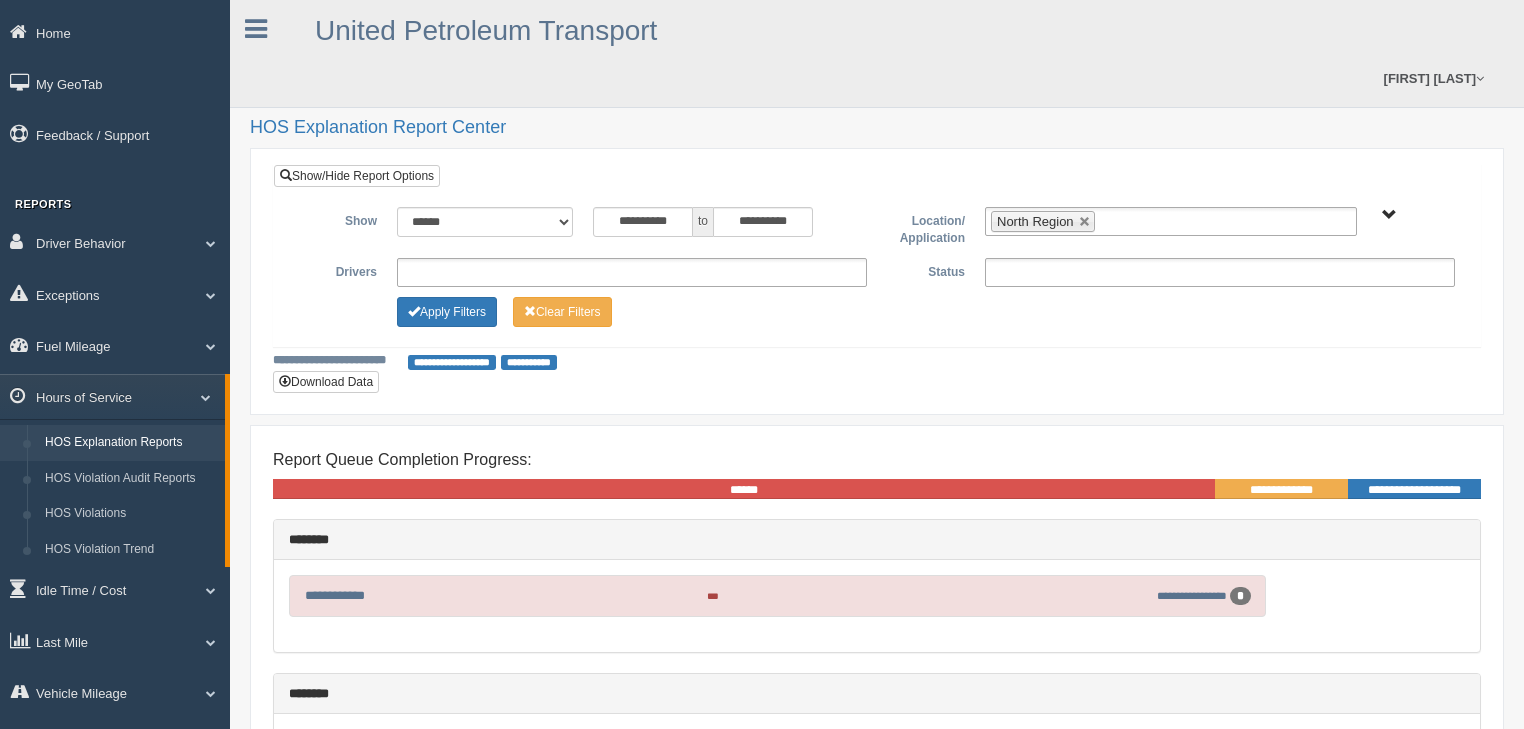 click at bounding box center (1220, 272) 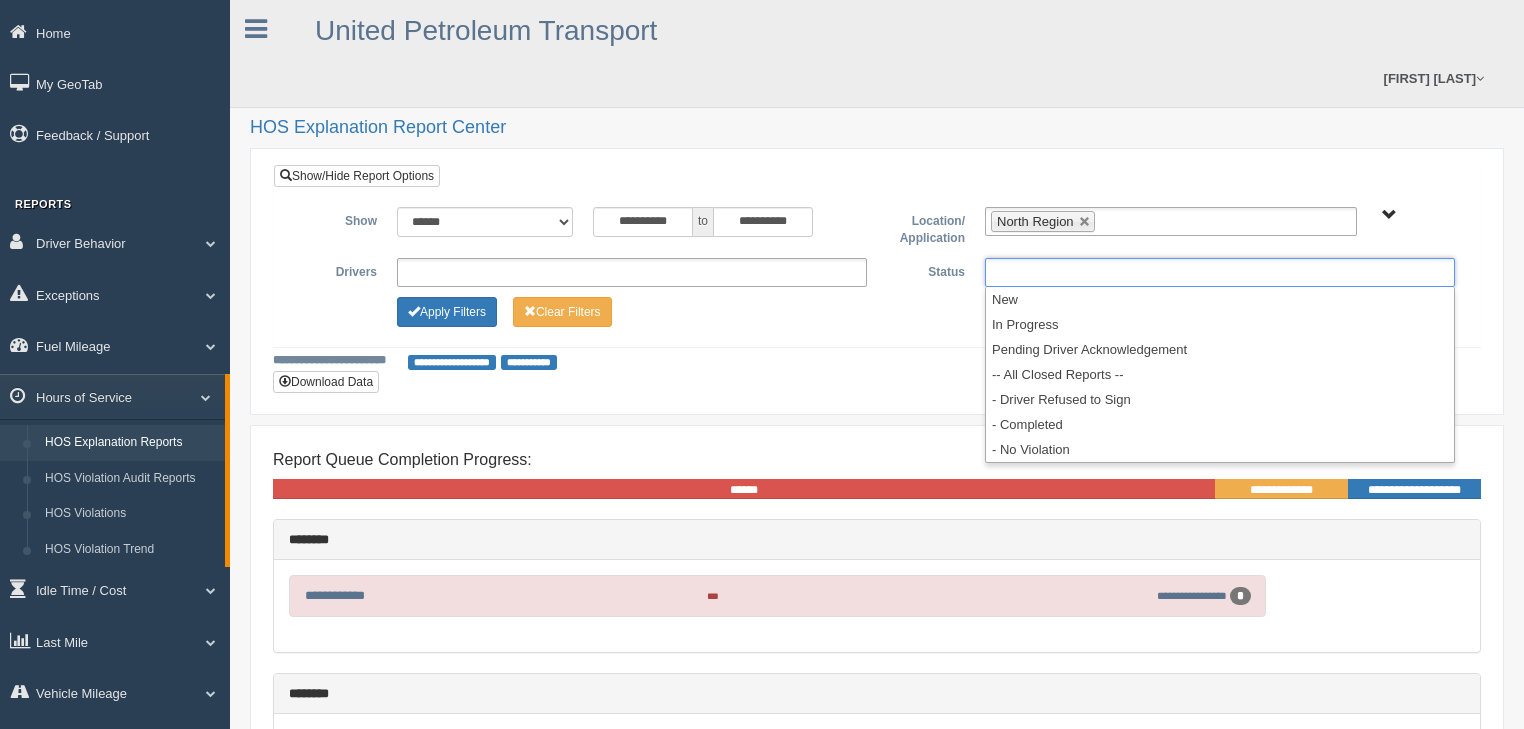 click on "**********" at bounding box center (877, 269) 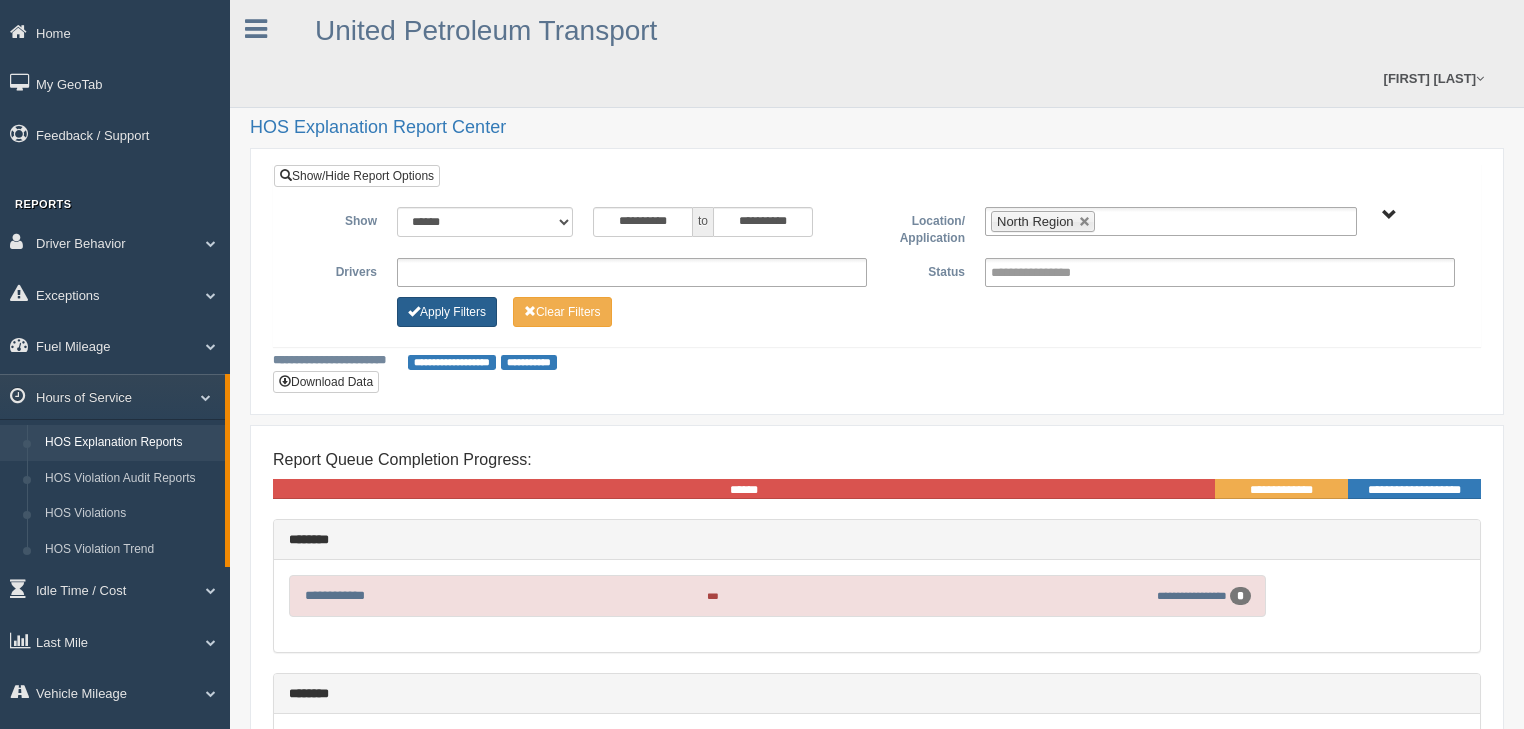click on "Apply Filters" at bounding box center [447, 312] 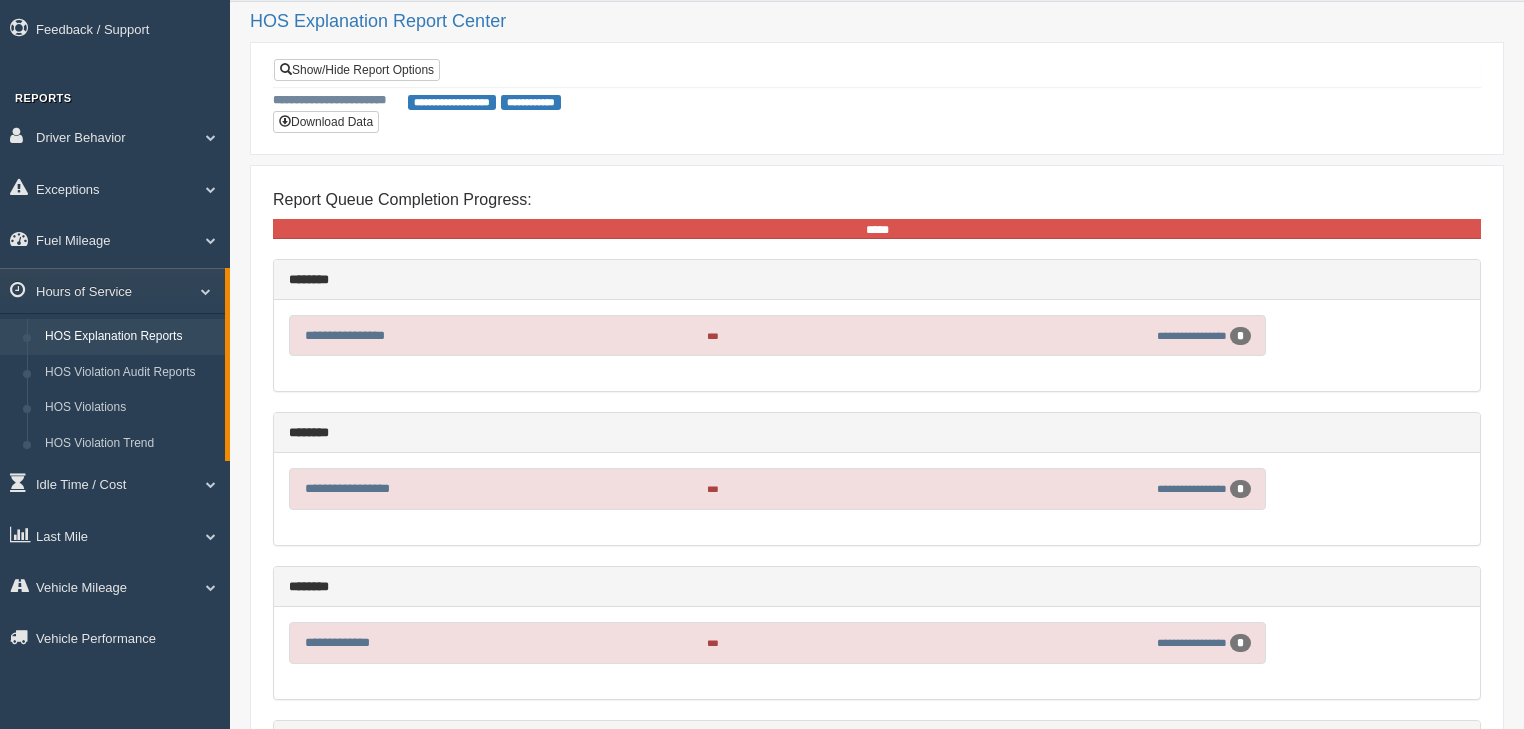 scroll, scrollTop: 92, scrollLeft: 0, axis: vertical 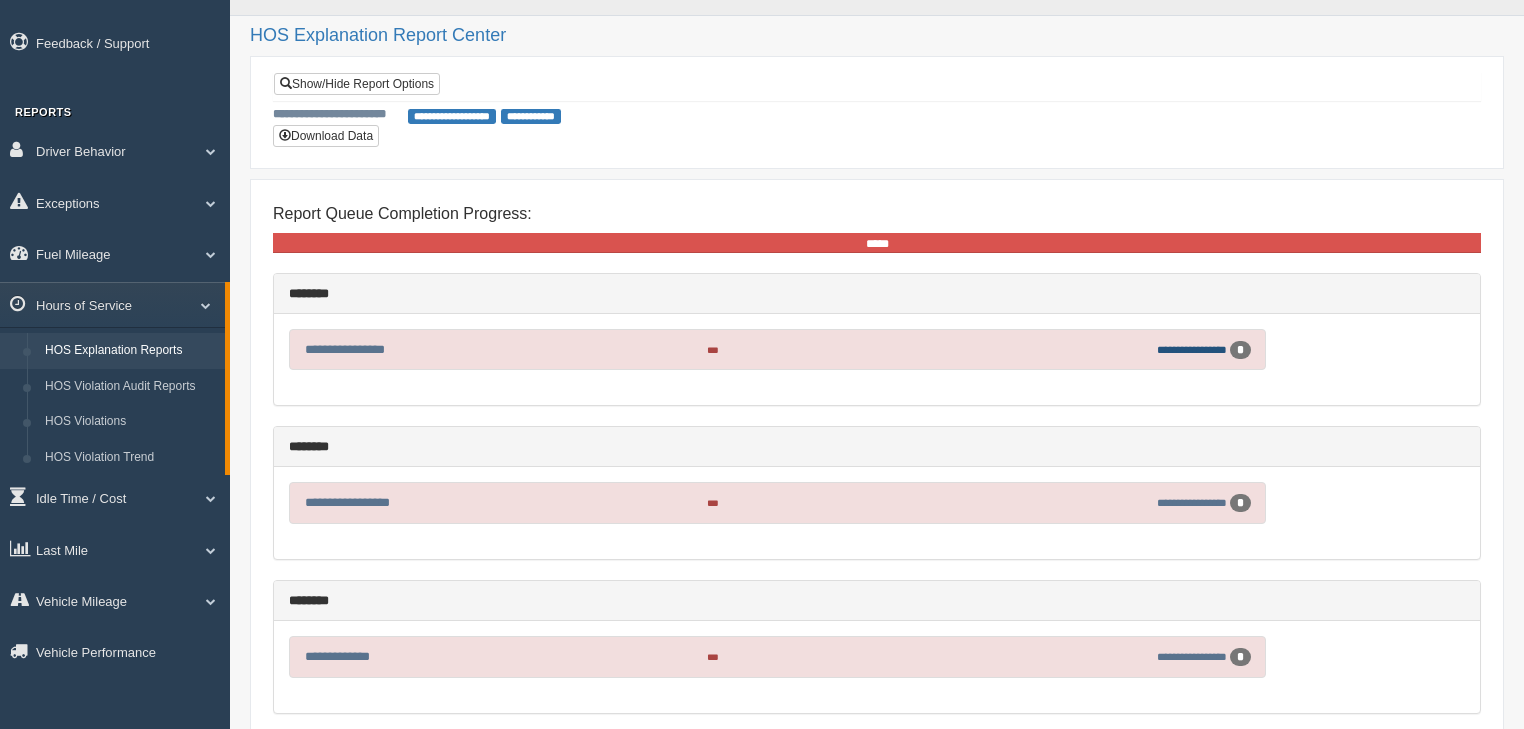 click on "**********" at bounding box center (1192, 349) 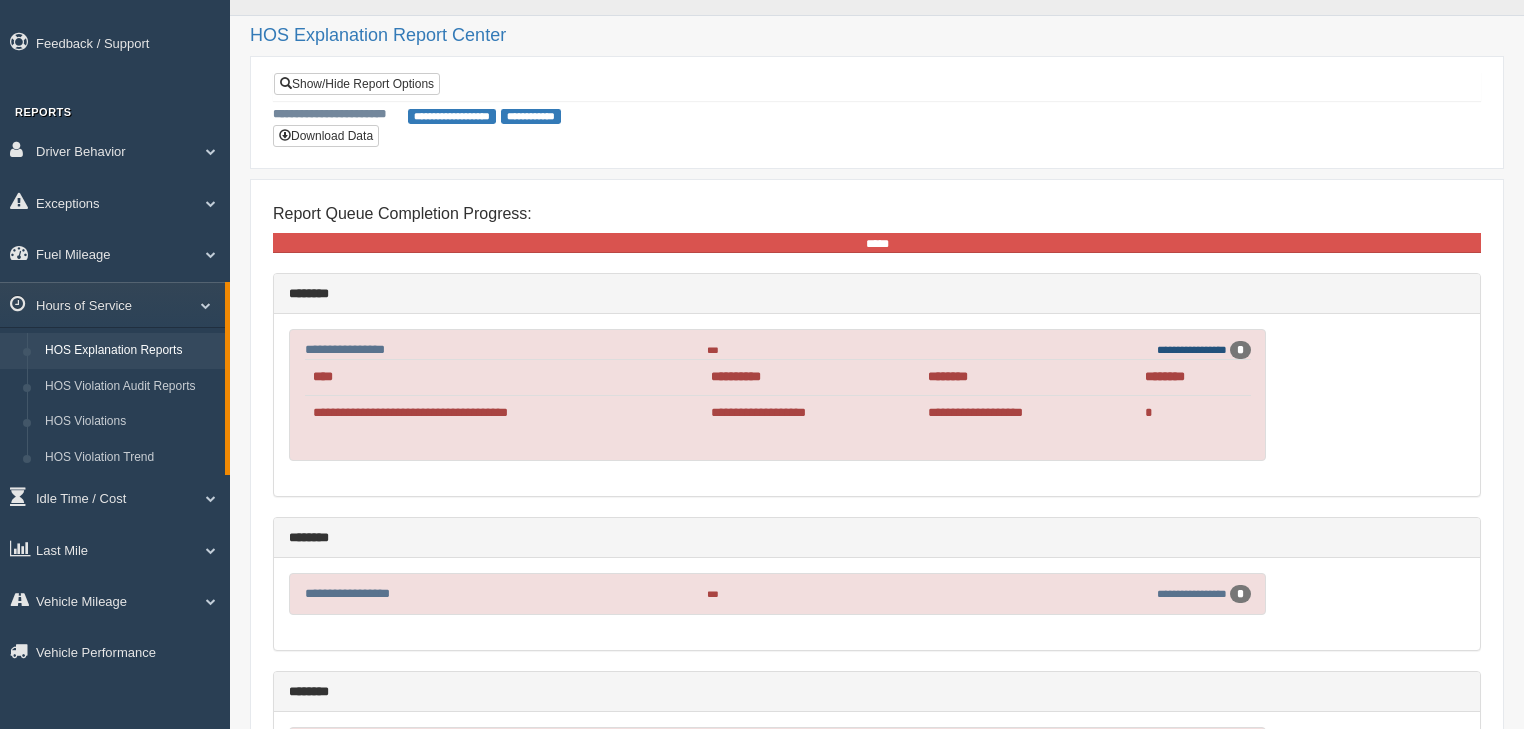 click on "**********" at bounding box center (1192, 349) 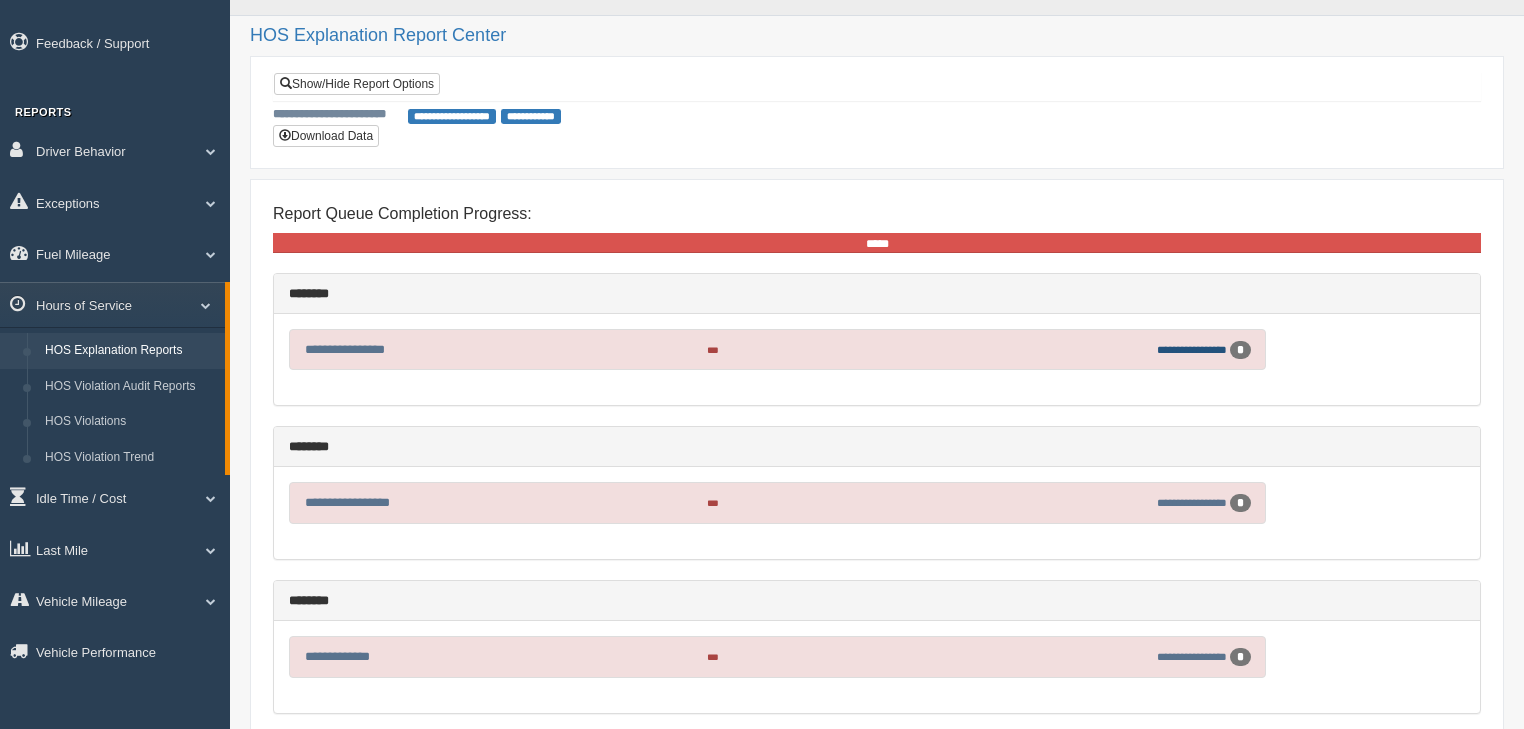 click on "**********" at bounding box center [1192, 349] 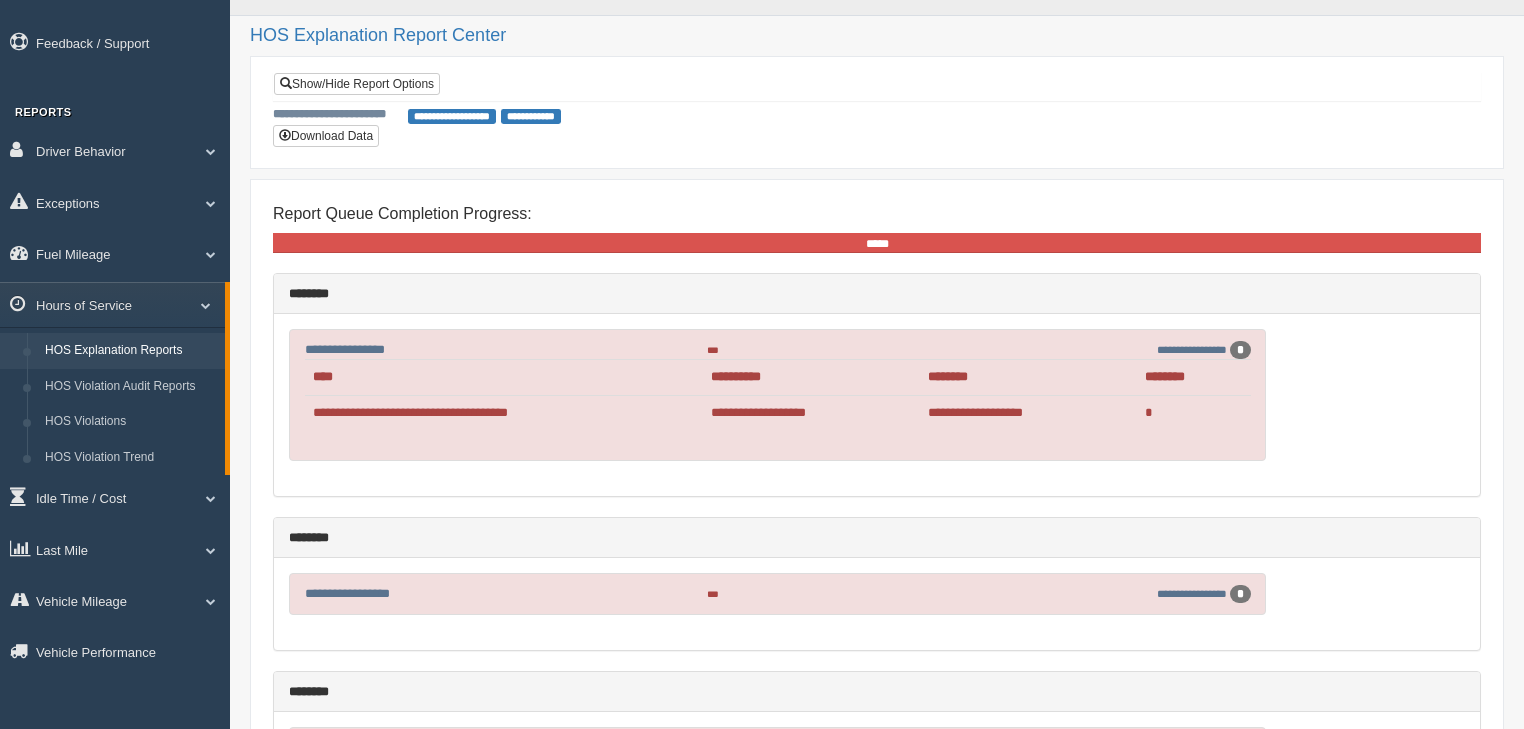 click on "*" at bounding box center (1240, 350) 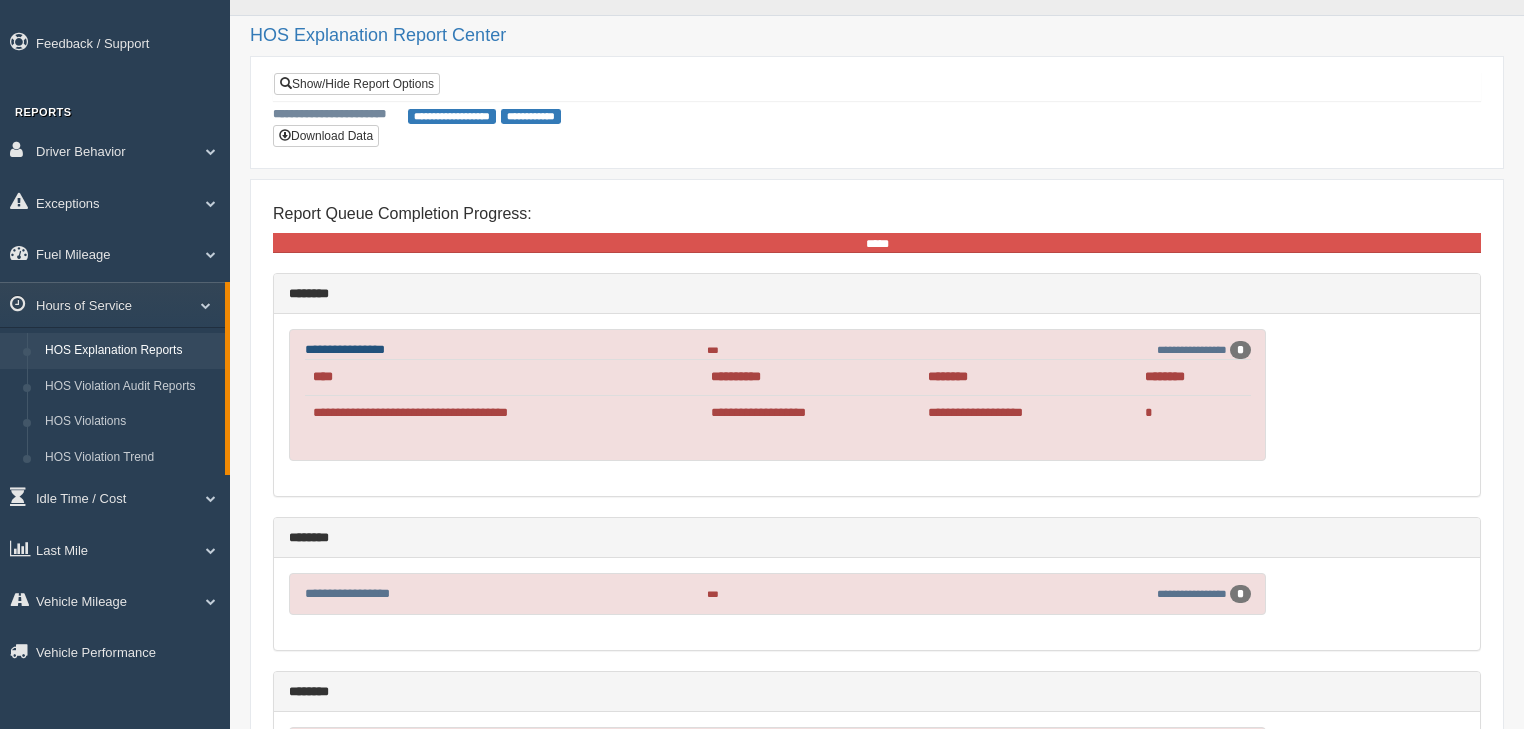 click on "**********" at bounding box center [345, 349] 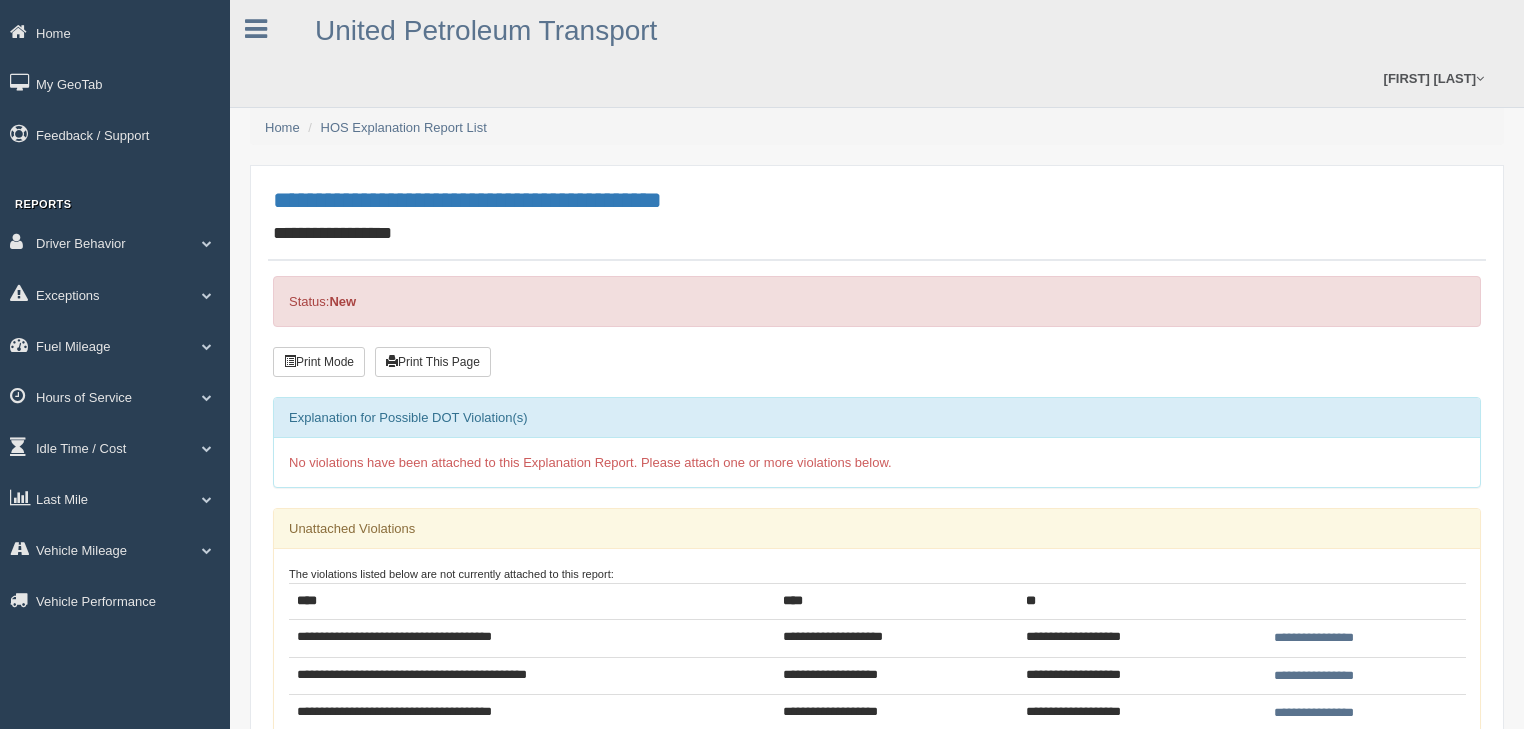 scroll, scrollTop: 0, scrollLeft: 0, axis: both 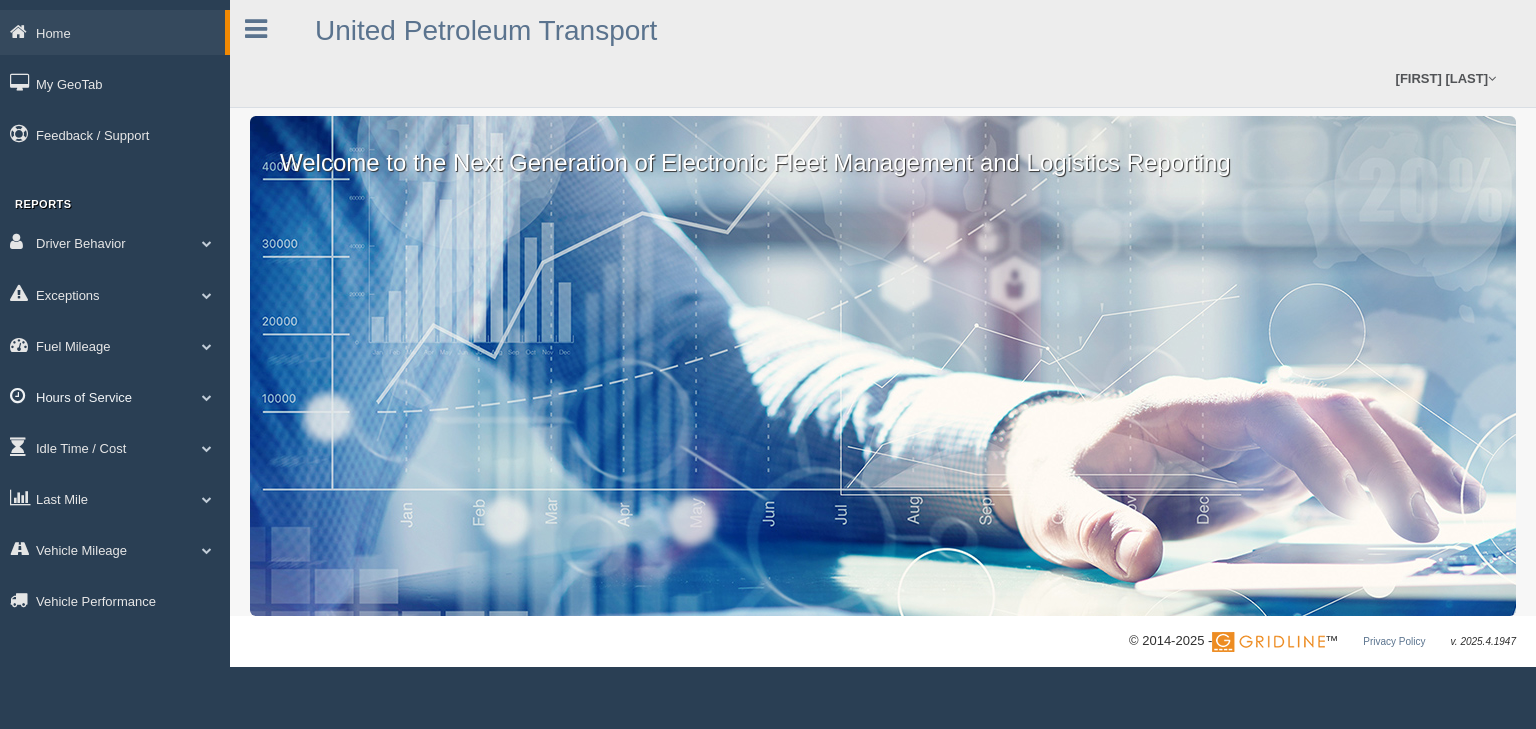 click on "Hours of Service" at bounding box center (115, 396) 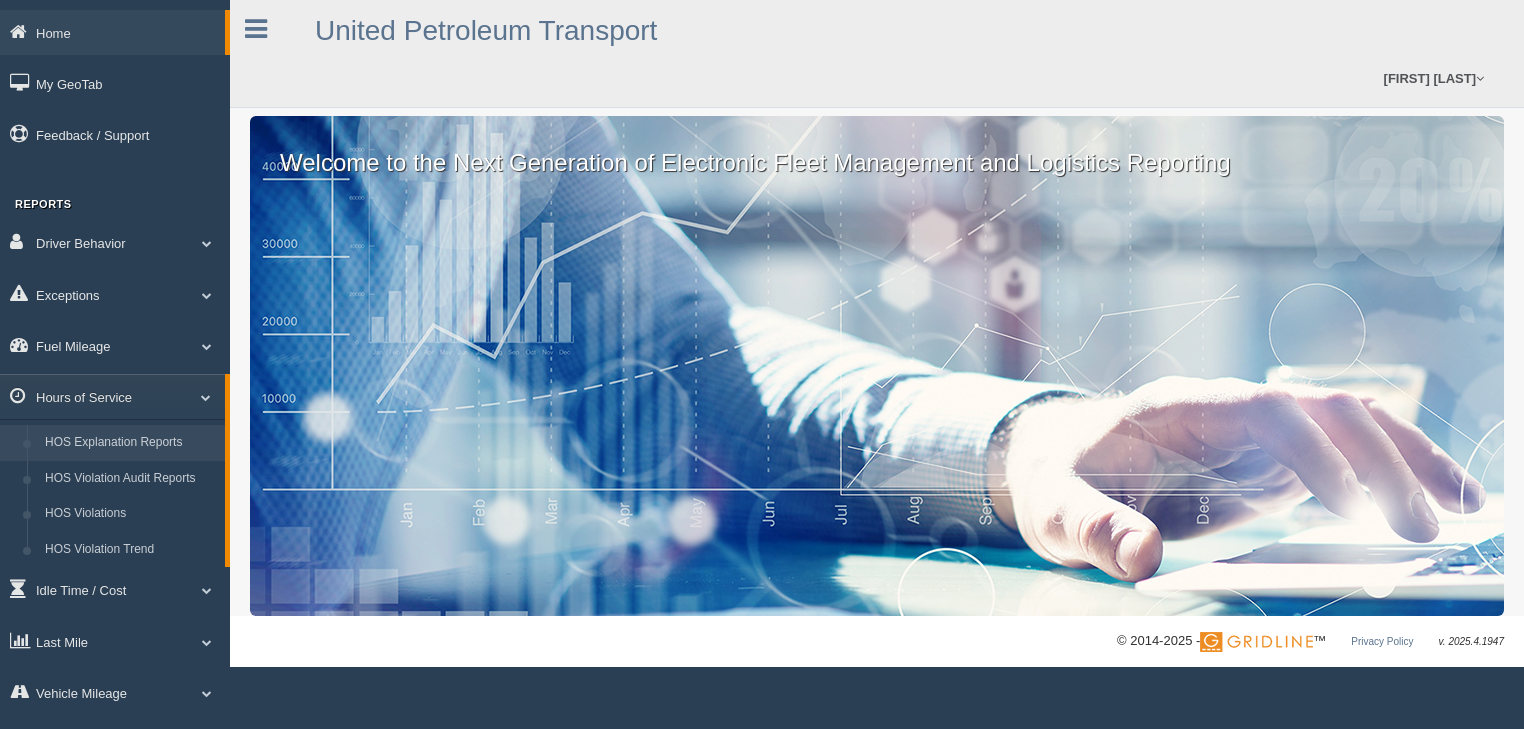 click on "HOS Explanation Reports" at bounding box center [130, 443] 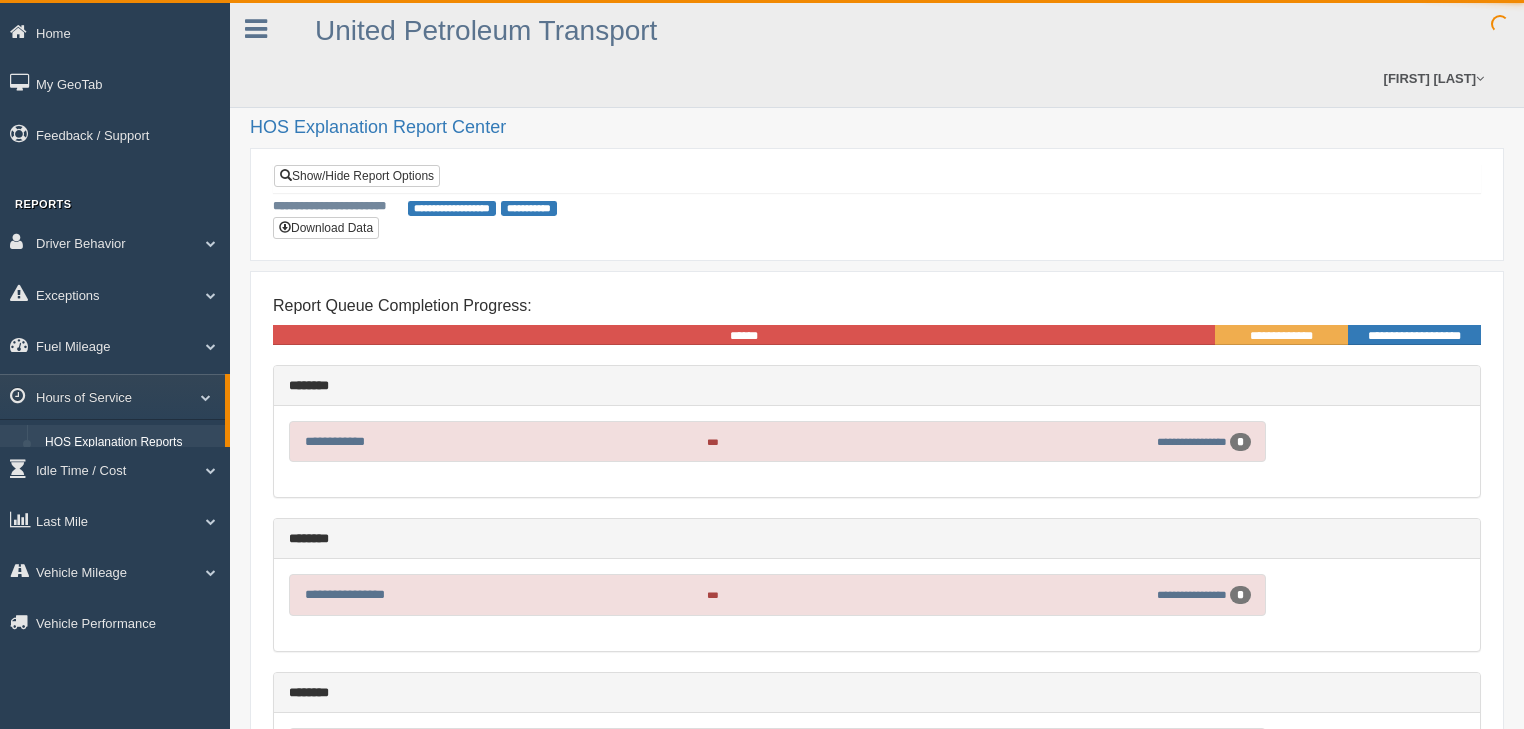 scroll, scrollTop: 0, scrollLeft: 0, axis: both 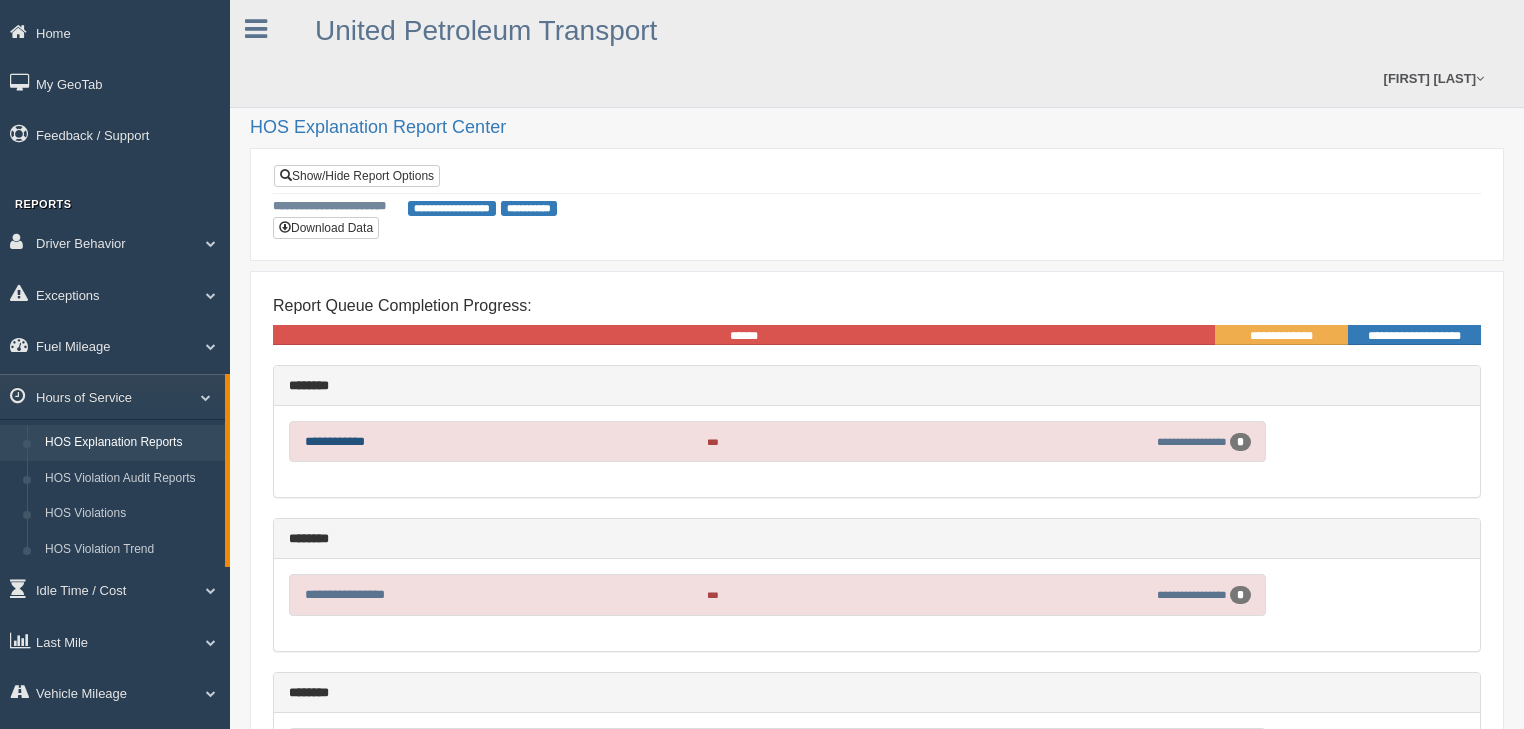 click on "**********" at bounding box center [335, 441] 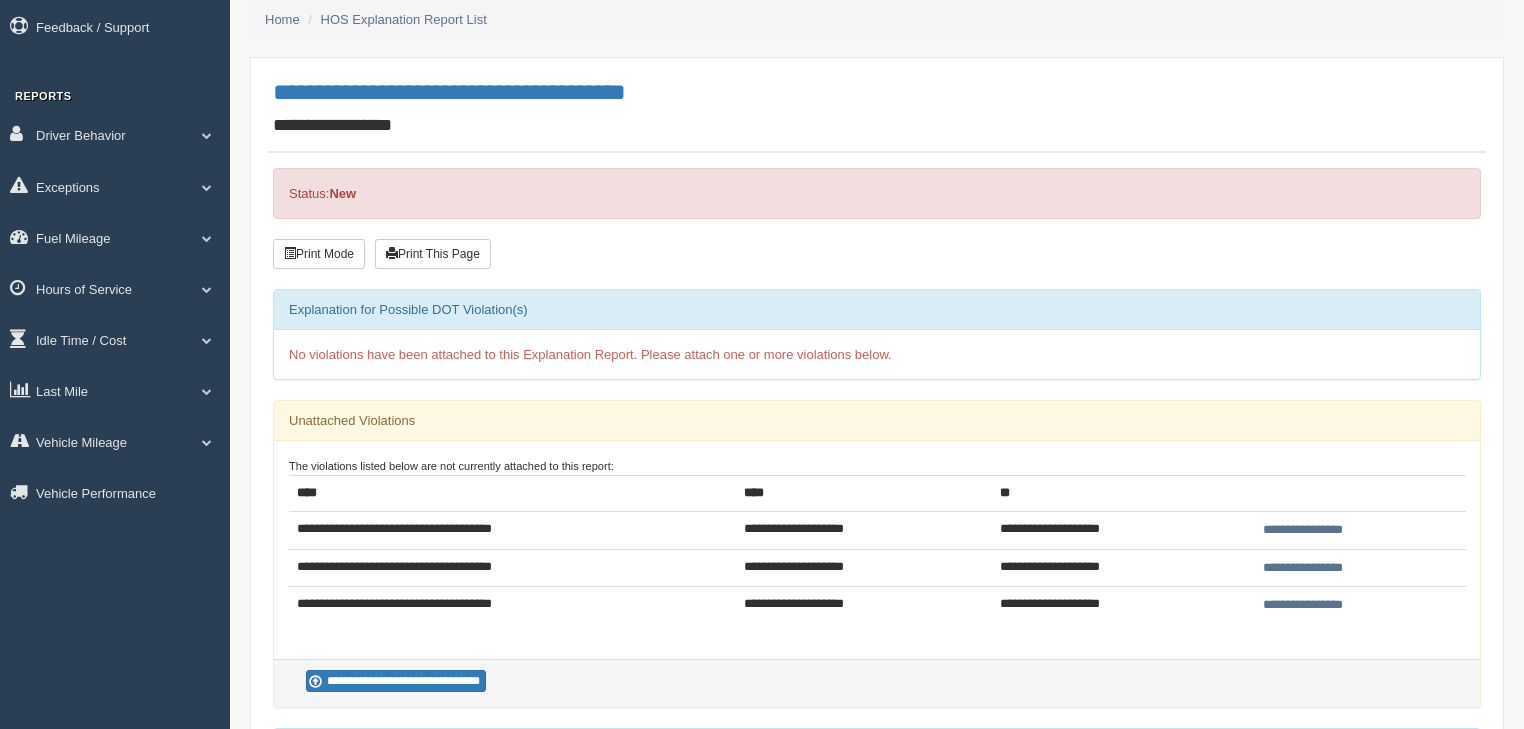 scroll, scrollTop: 0, scrollLeft: 0, axis: both 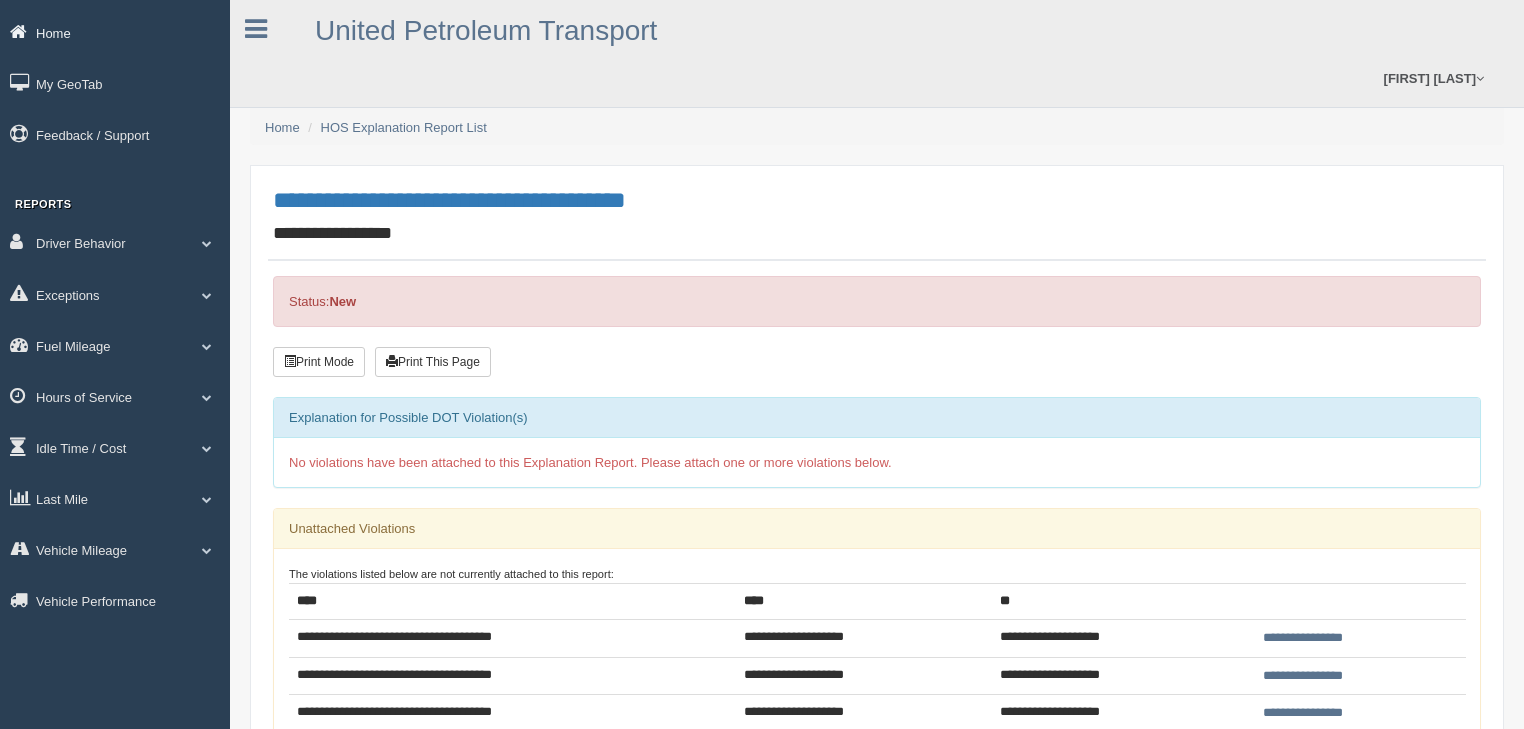 click on "Home" at bounding box center (115, 32) 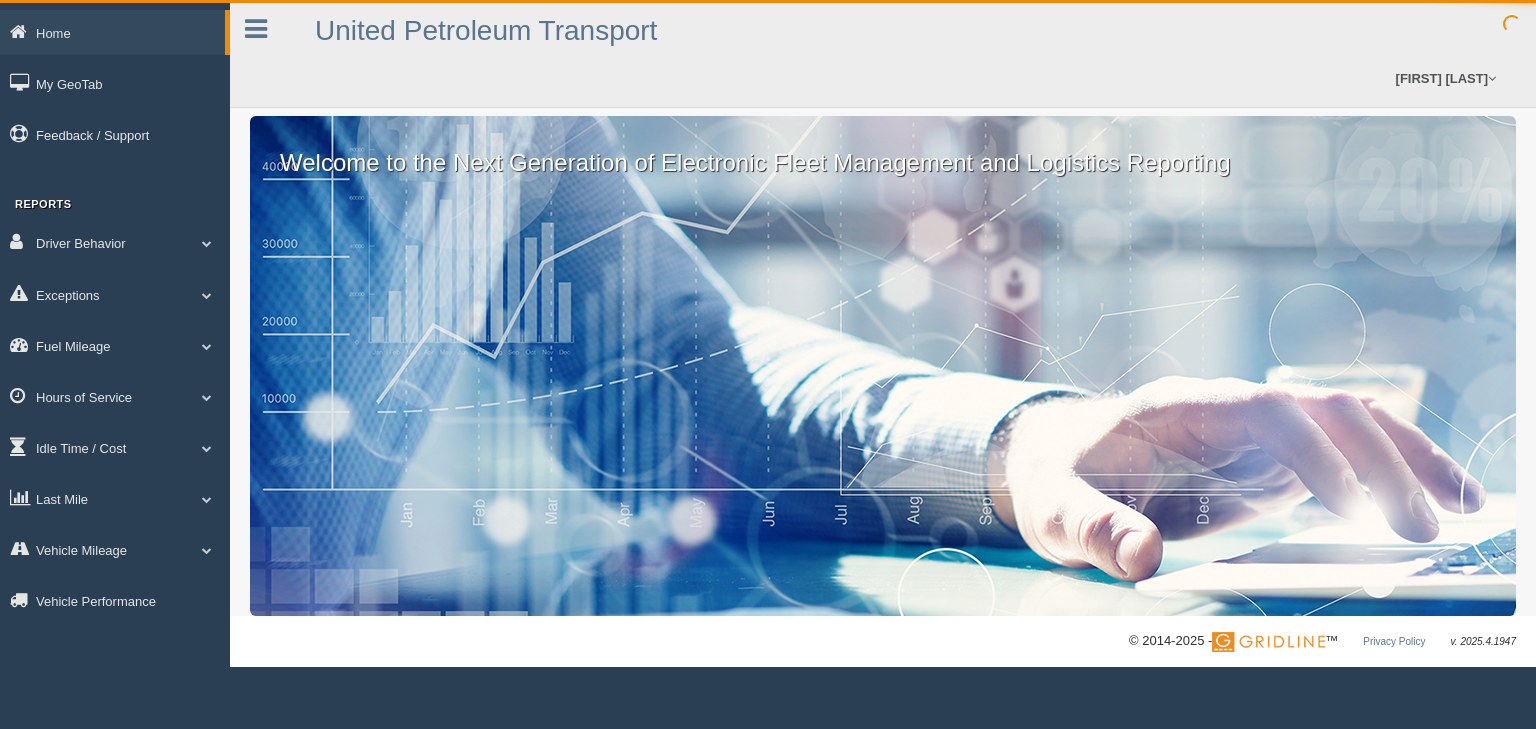 scroll, scrollTop: 0, scrollLeft: 0, axis: both 